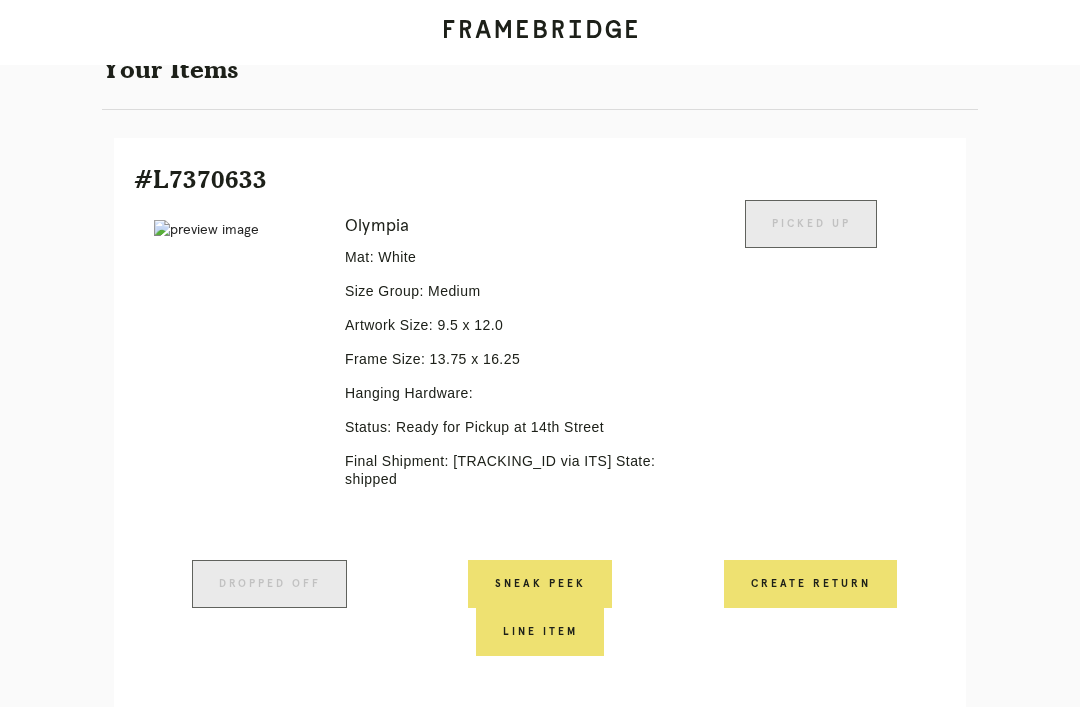 scroll, scrollTop: 0, scrollLeft: 0, axis: both 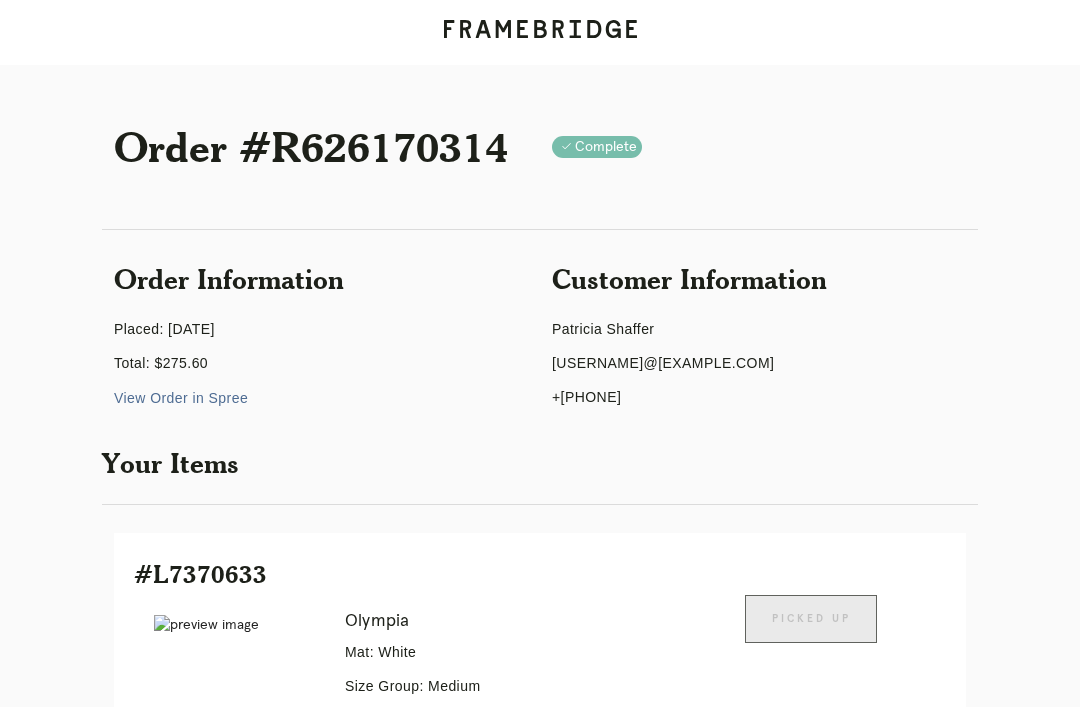 click on "Receiving" at bounding box center [243, 1677] 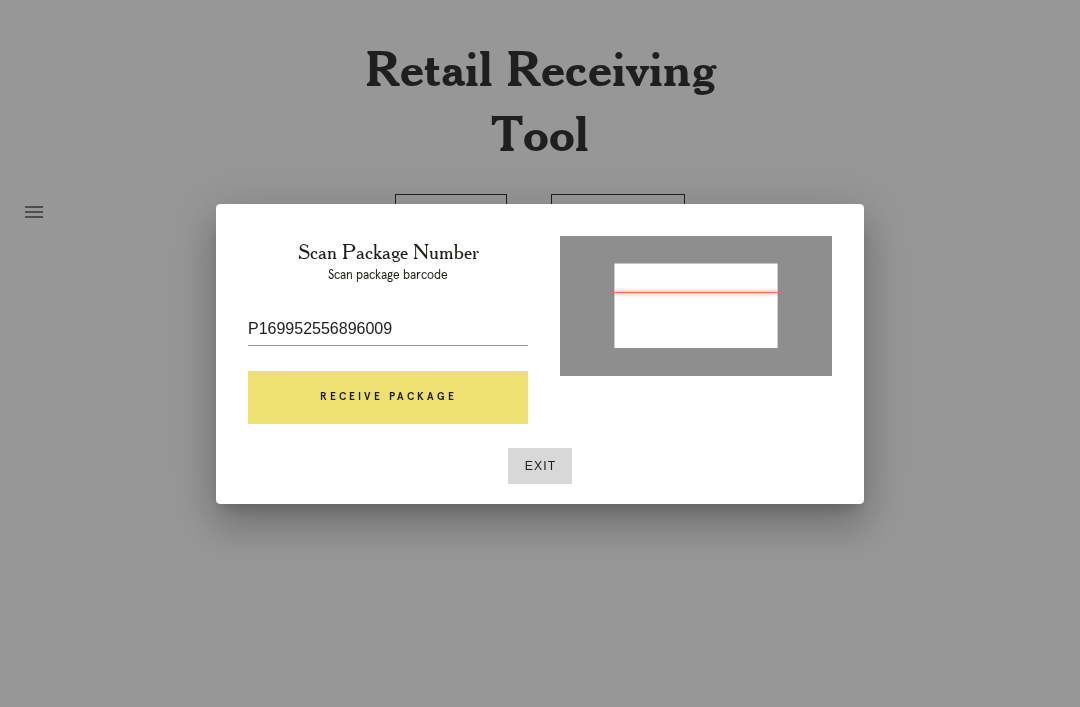 click on "Receive Package" at bounding box center (388, 398) 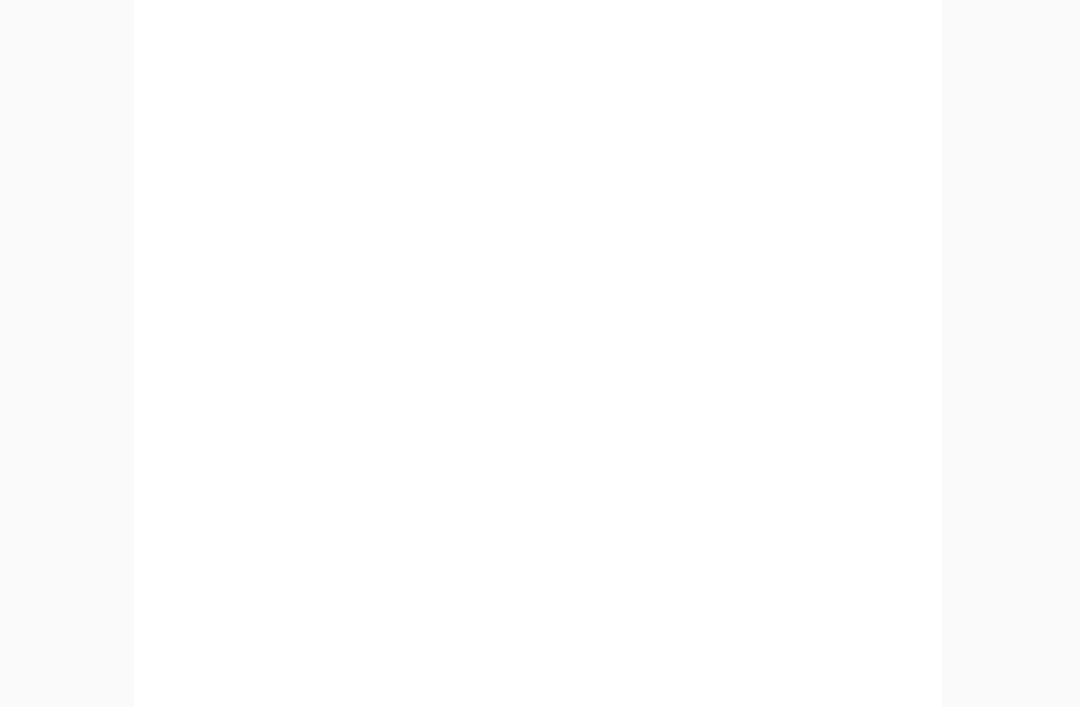 scroll, scrollTop: 2166, scrollLeft: 0, axis: vertical 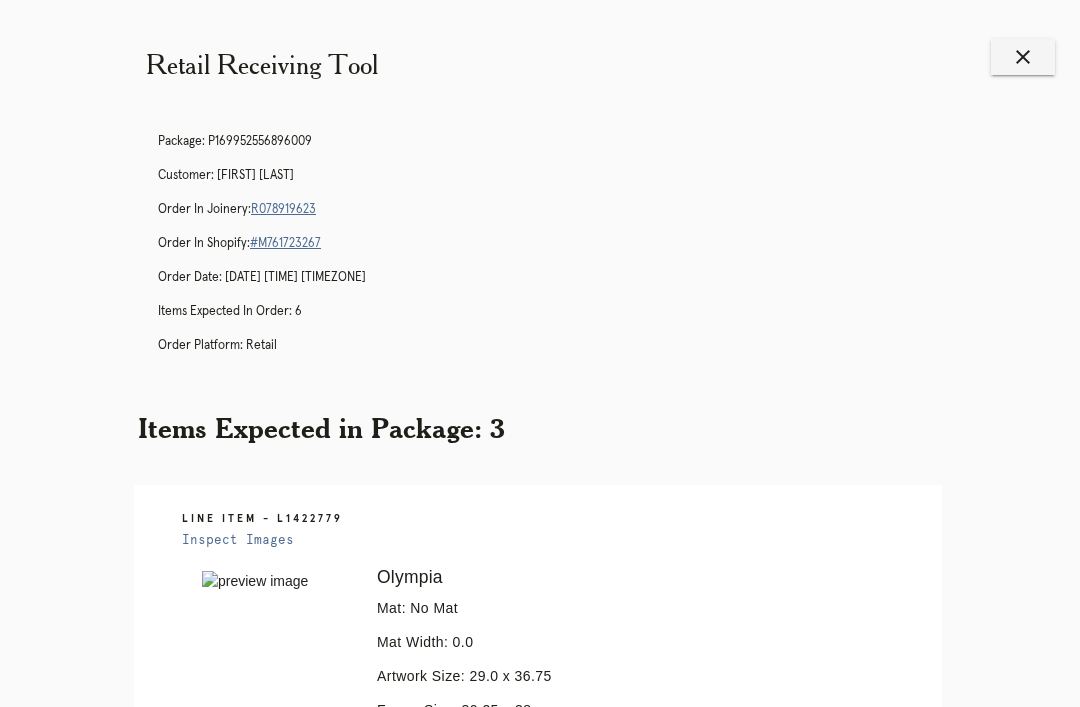 click on "close" at bounding box center [1023, 57] 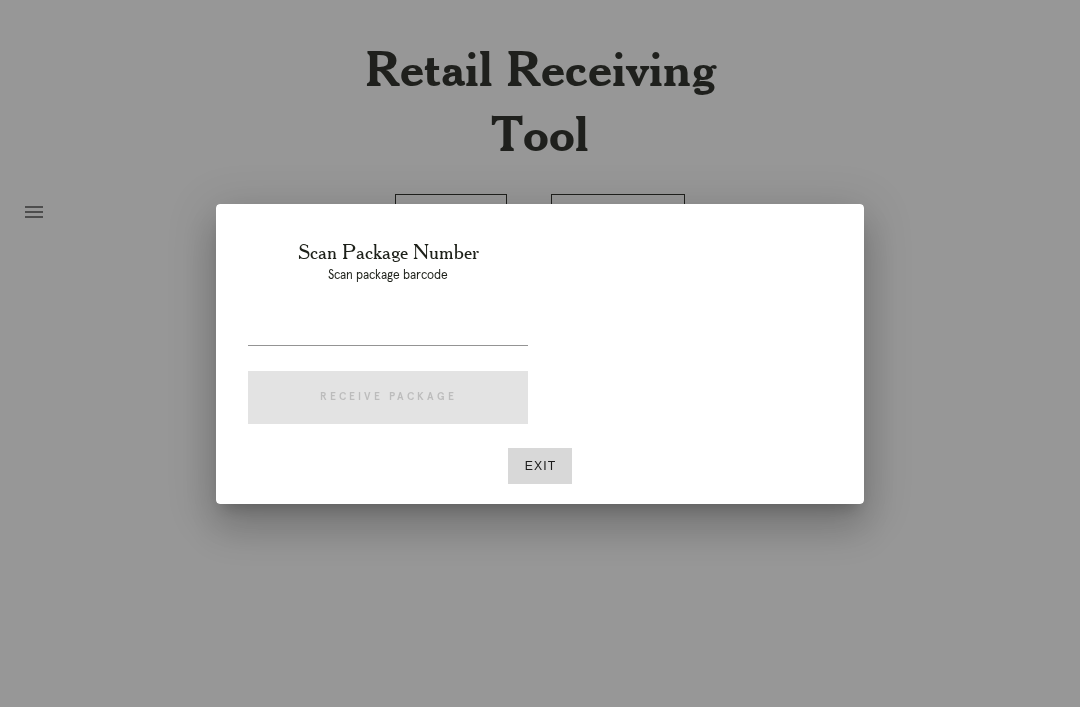 scroll, scrollTop: 0, scrollLeft: 0, axis: both 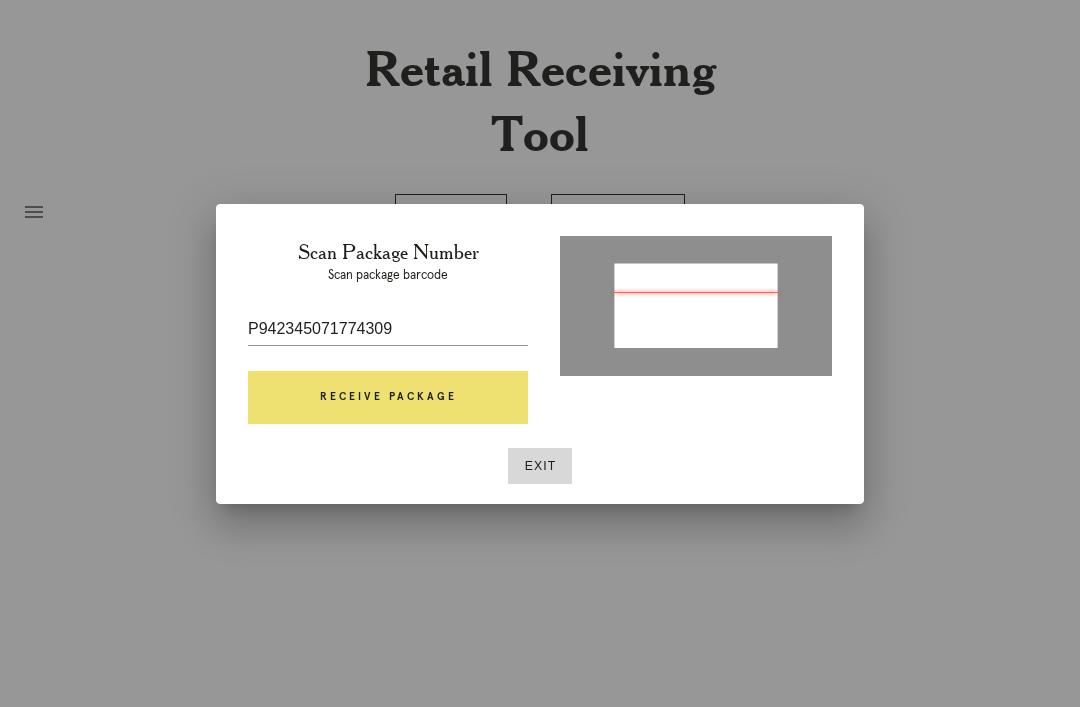click on "Receive Package" at bounding box center (388, 398) 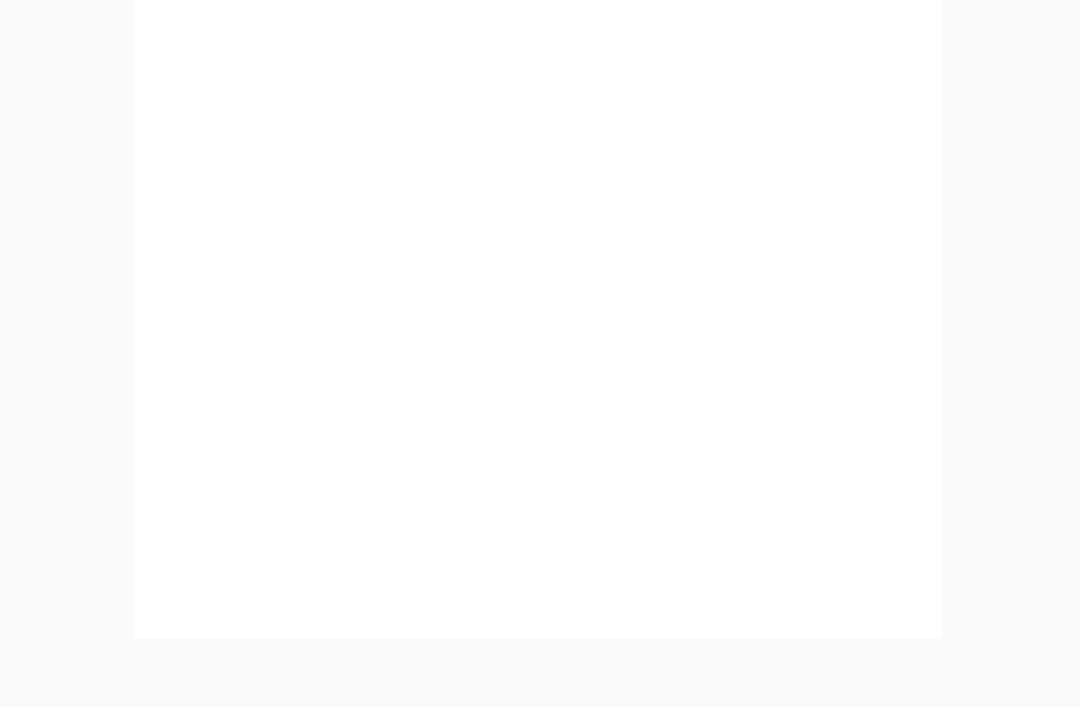 scroll, scrollTop: 1822, scrollLeft: 0, axis: vertical 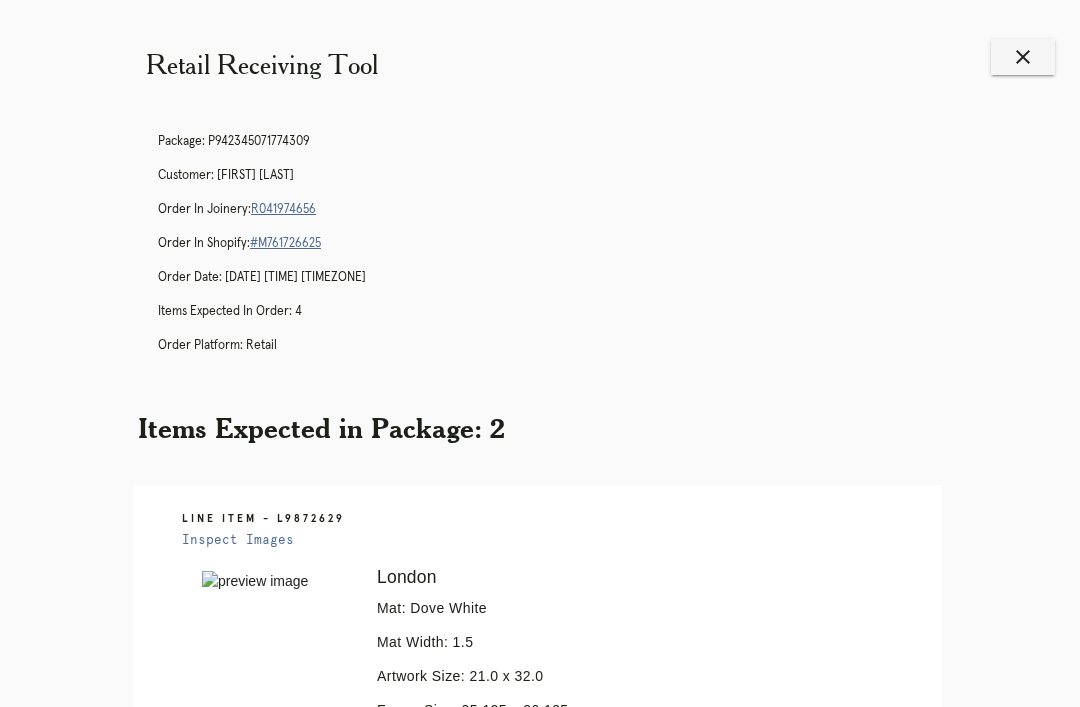 click on "close" at bounding box center (1023, 57) 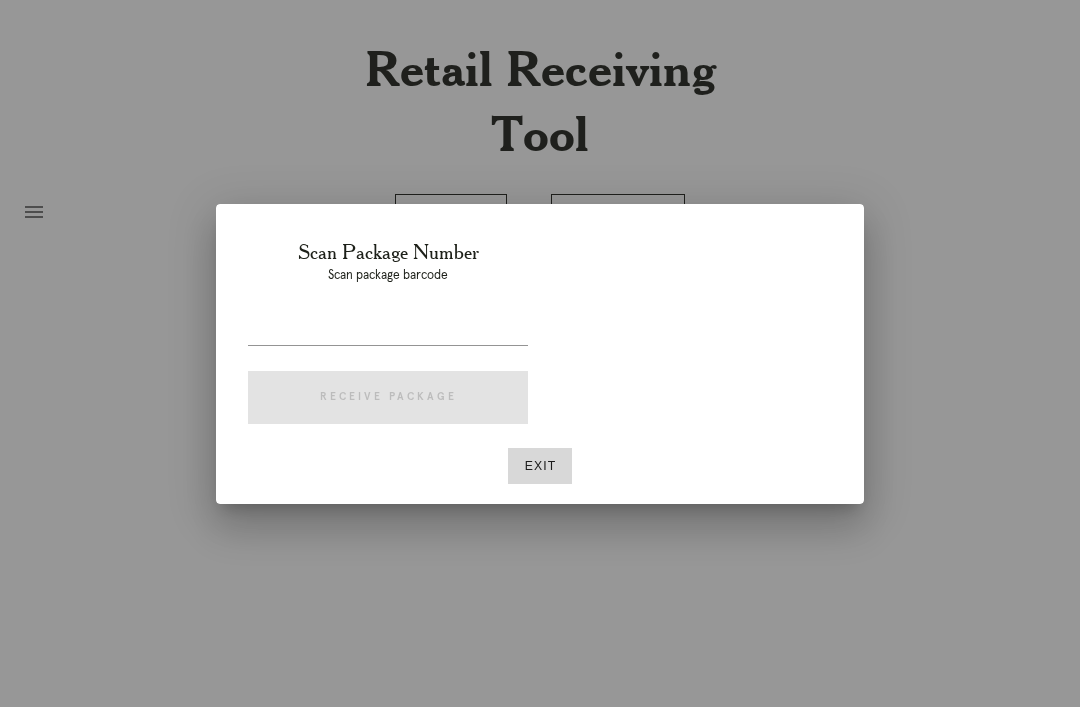 scroll, scrollTop: 0, scrollLeft: 0, axis: both 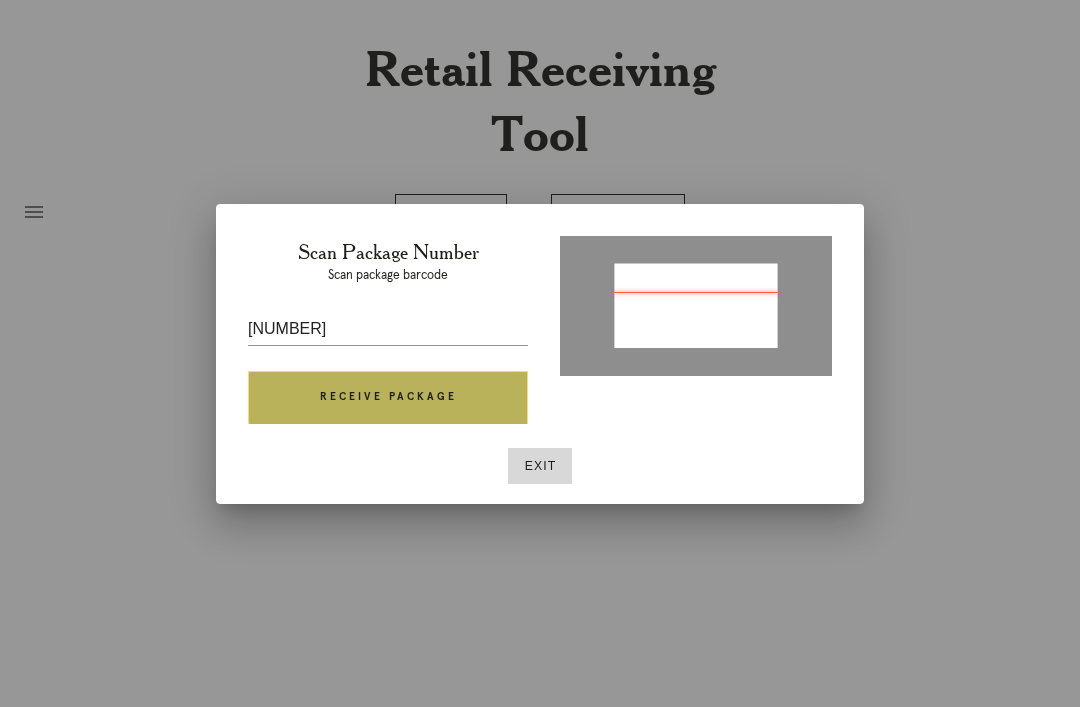click on "Receive Package" at bounding box center [388, 398] 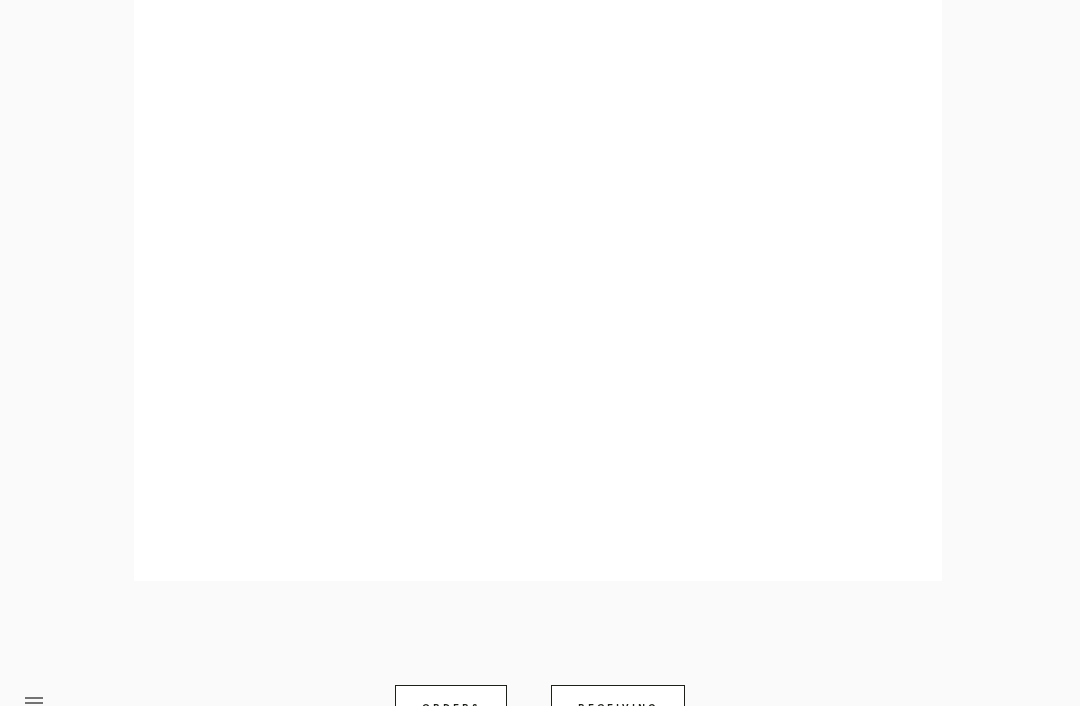 scroll, scrollTop: 1335, scrollLeft: 0, axis: vertical 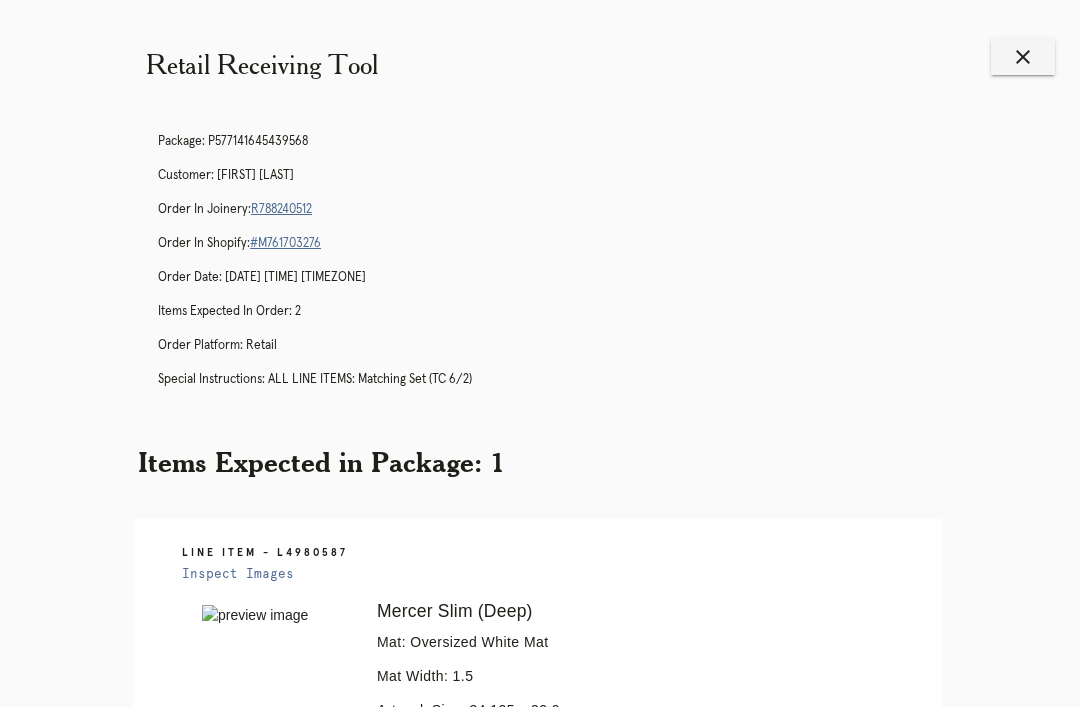 click on "close" at bounding box center (1023, 57) 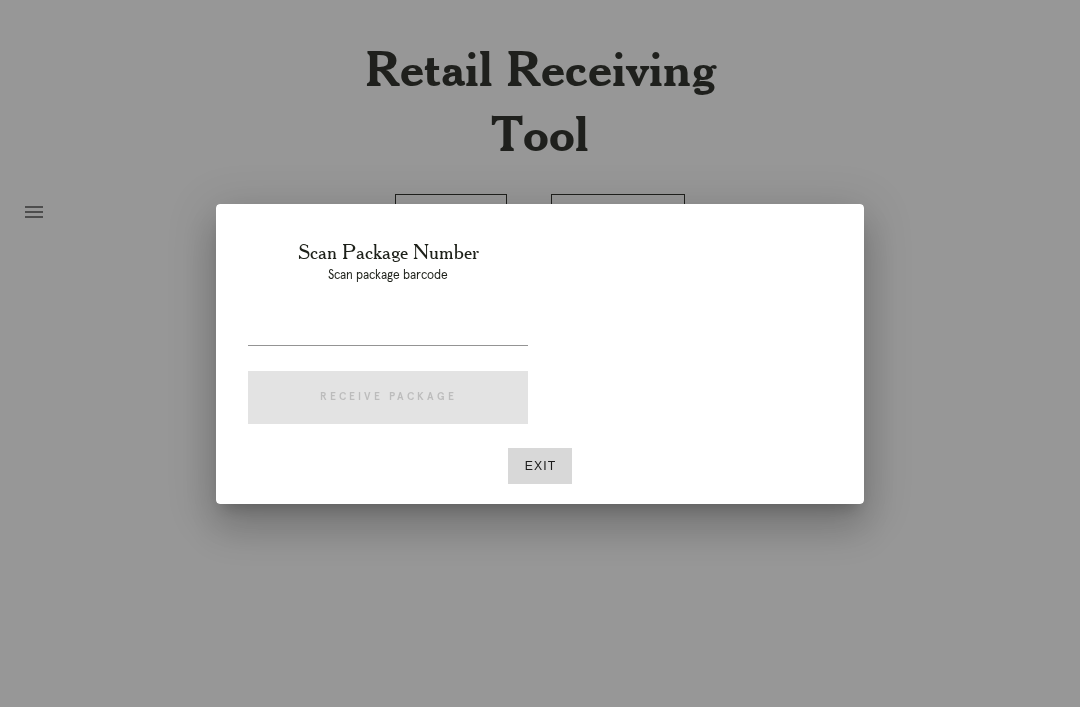 scroll, scrollTop: 0, scrollLeft: 0, axis: both 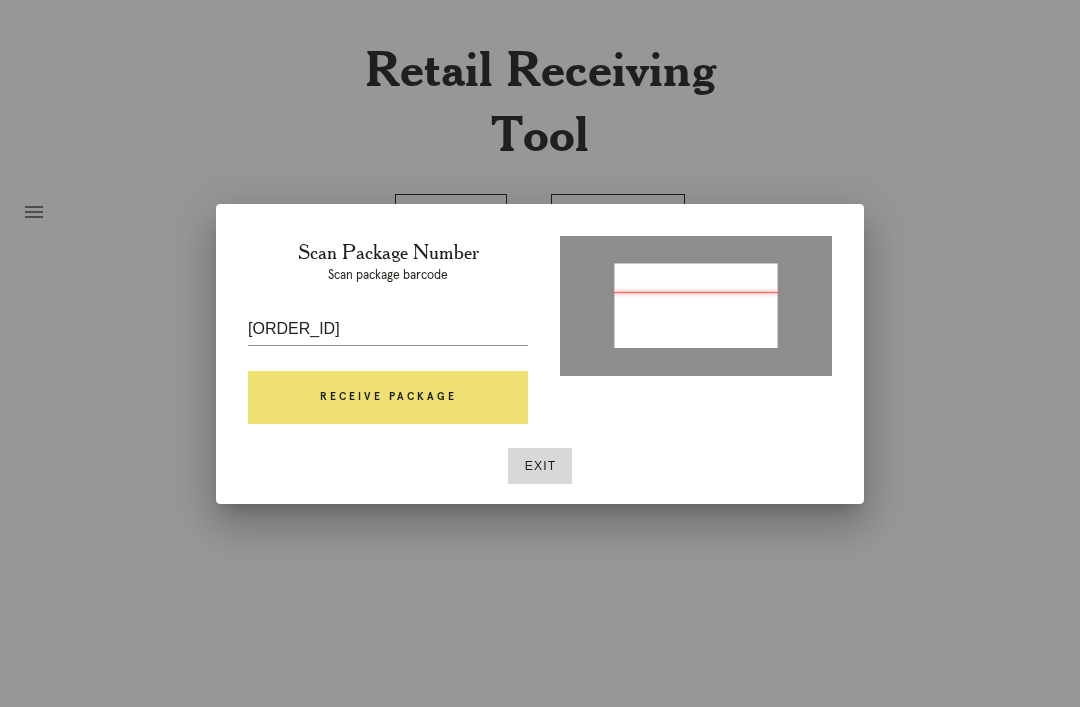 click on "Receive Package" at bounding box center (388, 398) 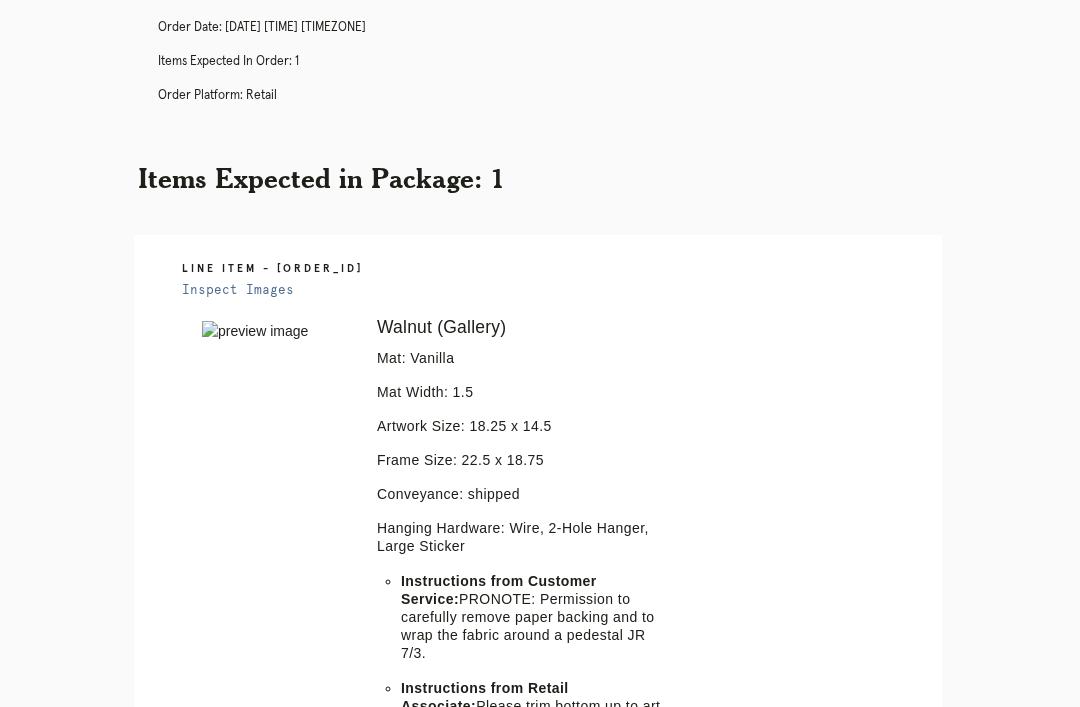 scroll, scrollTop: 254, scrollLeft: 0, axis: vertical 